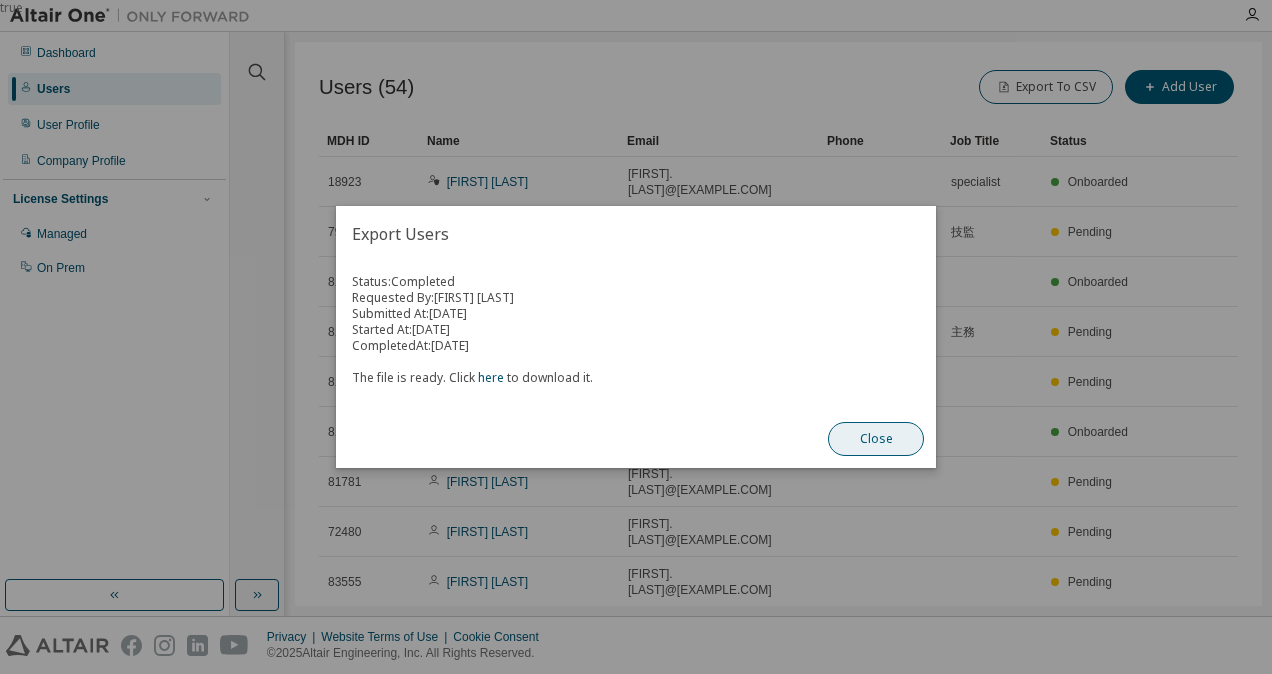 scroll, scrollTop: 0, scrollLeft: 0, axis: both 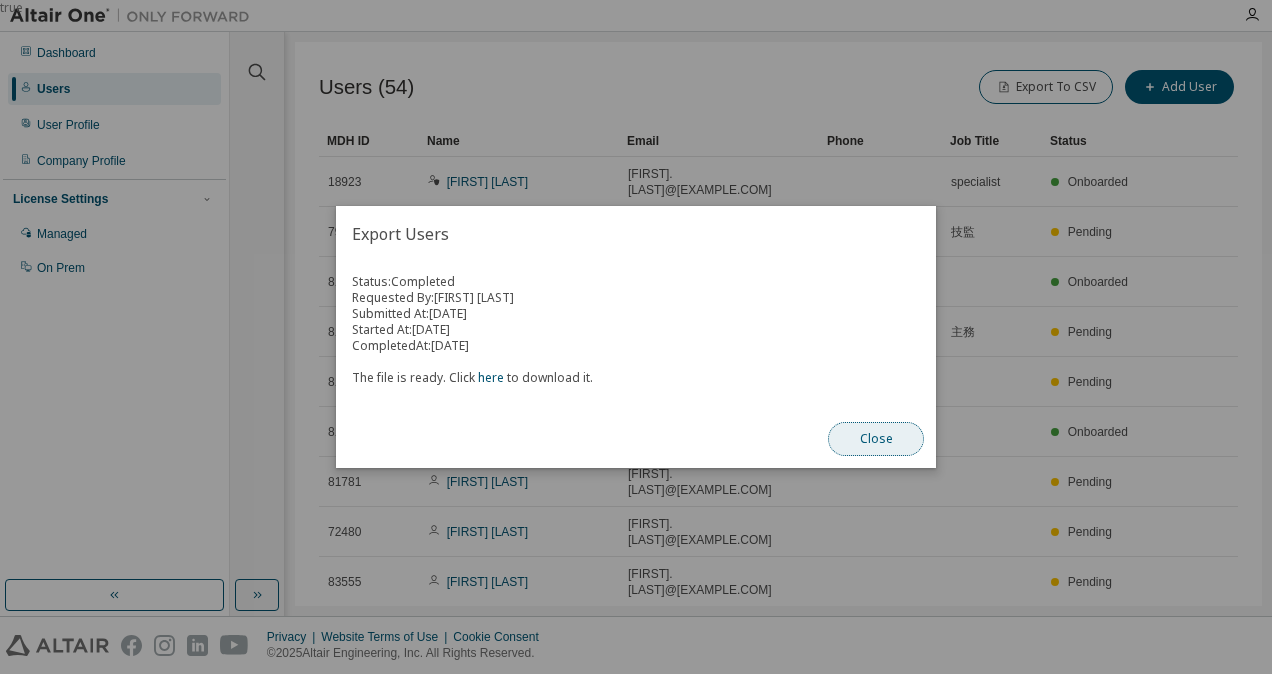 click on "Close" at bounding box center (876, 439) 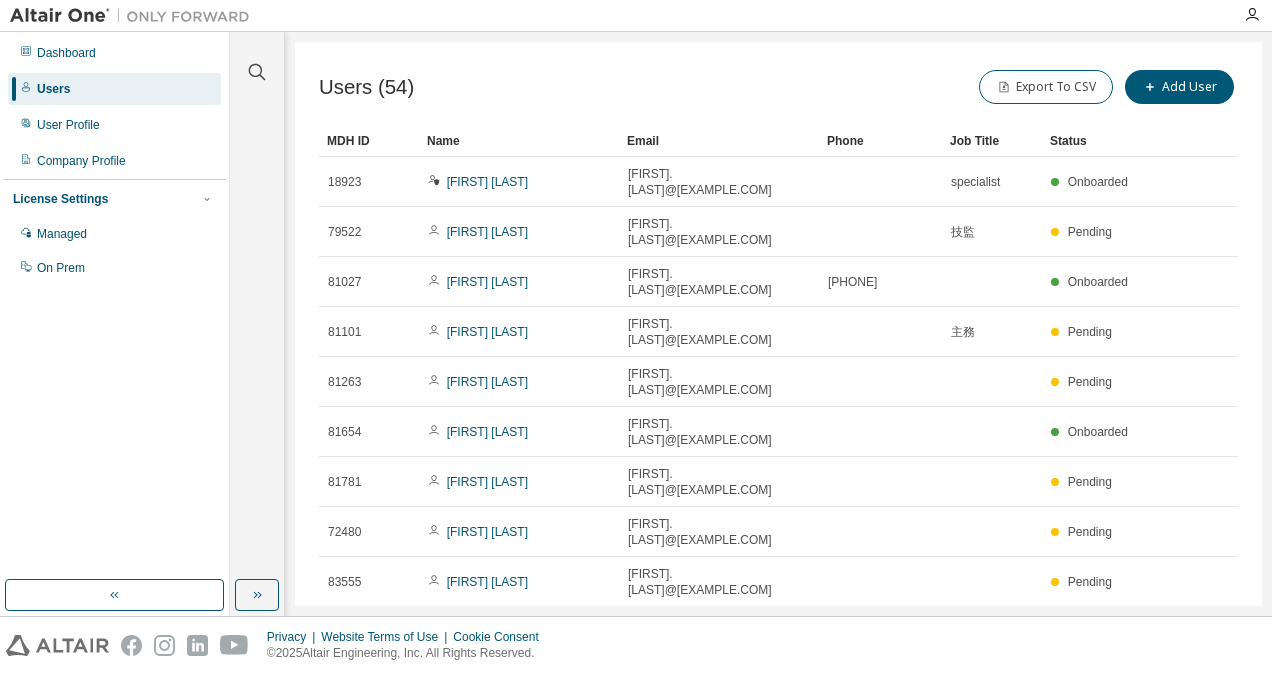 click 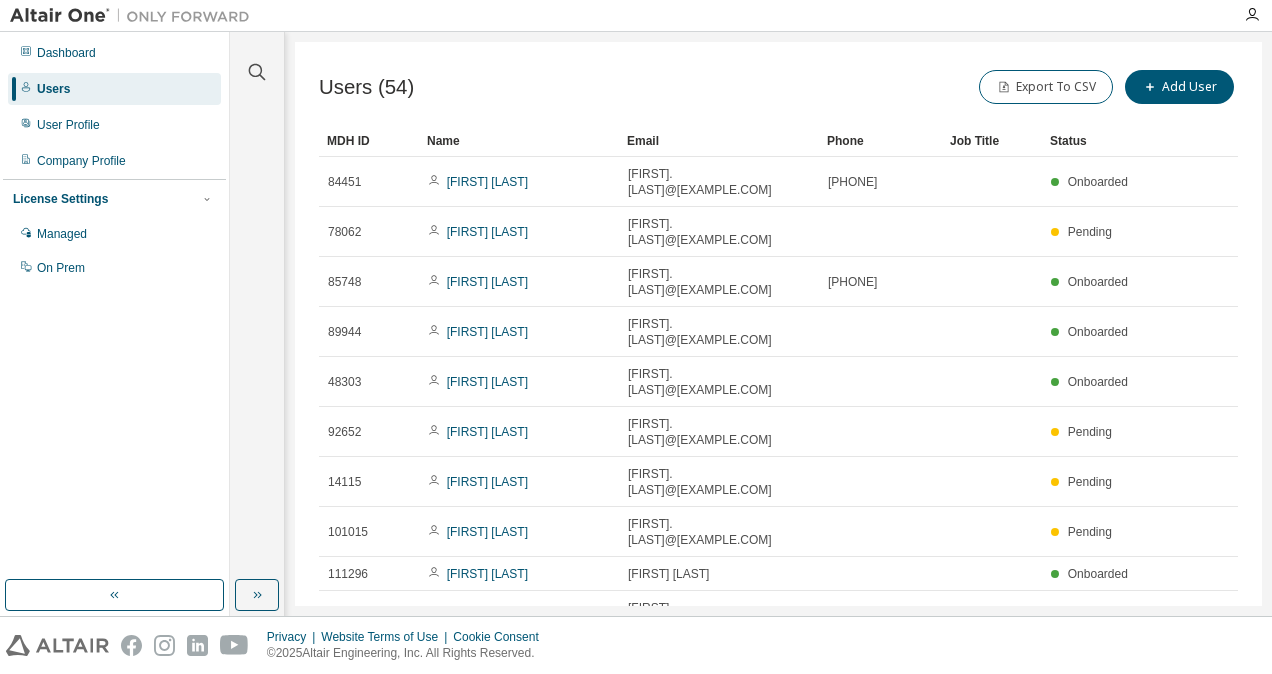 click 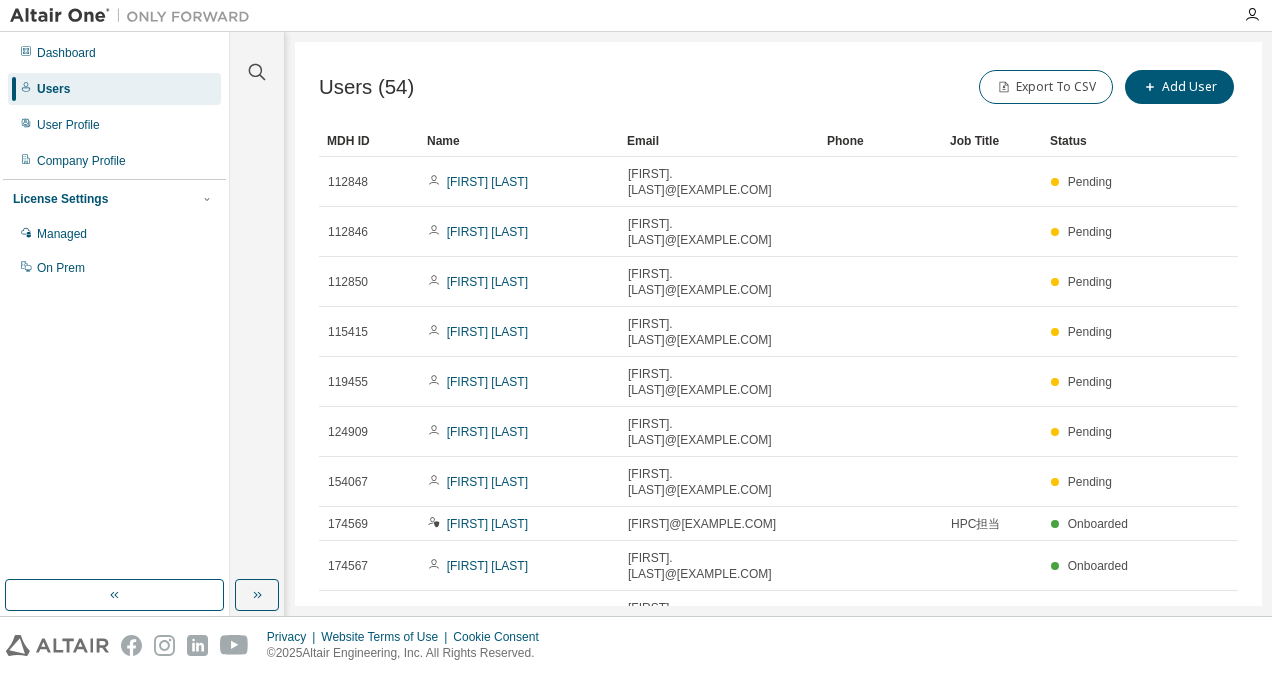 click 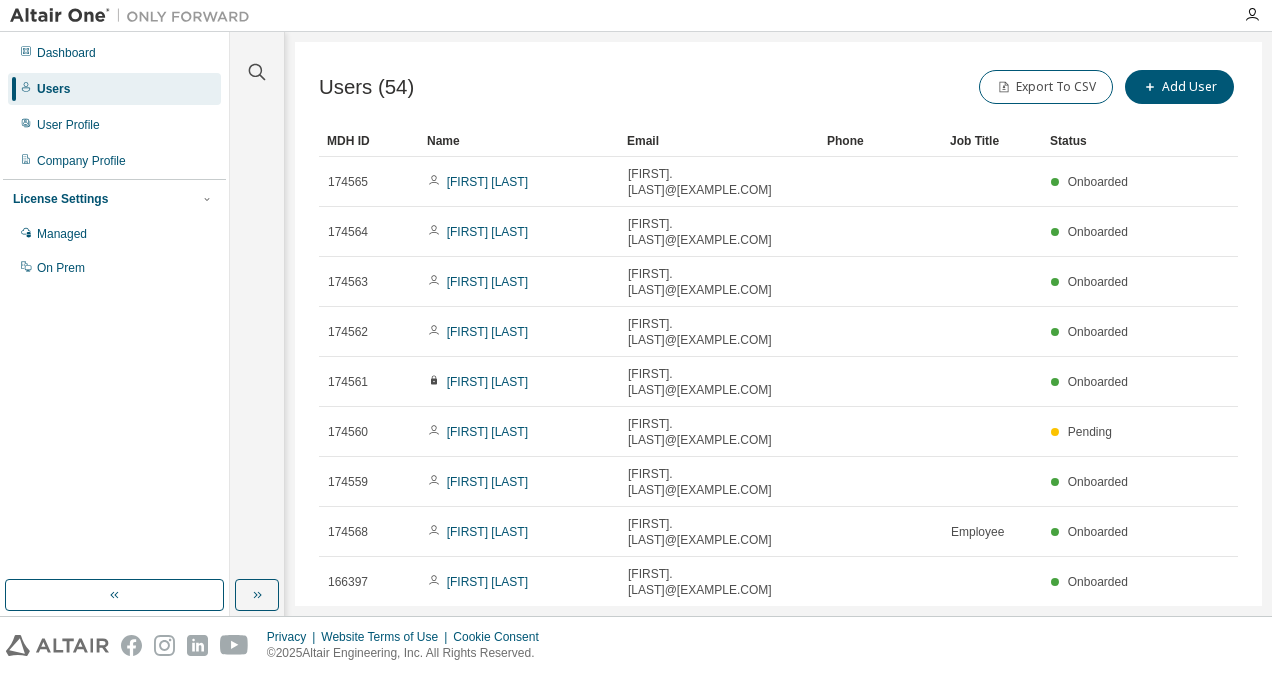 click on "Users (54) Export To CSV Add User Clear Load Save Save As Field Operator Value Select filter Select operand Add criteria Search MDH ID Name Email Phone Job Title Status 174565    [FIRST] [LAST] [FIRST].[LAST]@[EXAMPLE.COM] Onboarded 174564    [FIRST] [LAST] [FIRST].[LAST]@[EXAMPLE.COM] Onboarded 174563    [FIRST] [LAST] [FIRST].[LAST]@[EXAMPLE.COM] Onboarded 174562    [FIRST] [LAST] [FIRST].[LAST]@[EXAMPLE.COM] Onboarded 174561    [FIRST] [LAST] [FIRST].[LAST]@[EXAMPLE.COM] Onboarded 174560    [FIRST] [LAST] [FIRST].[LAST]@[EXAMPLE.COM] Pending 174559    [FIRST] [LAST] [FIRST].[LAST]@[EXAMPLE.COM] Onboarded 174568    [FIRST] [LAST] [FIRST].[LAST]@[EXAMPLE.COM] Employee Onboarded 166397    [FIRST] [LAST] [FIRST].[LAST]@[EXAMPLE.COM] Onboarded 204552    [FIRST] [LAST] [FIRST].[LAST]@[EXAMPLE.COM] Onboarded Showing entries  31  through  40  of  54 Items per page 10 Page n. *" at bounding box center [778, 324] 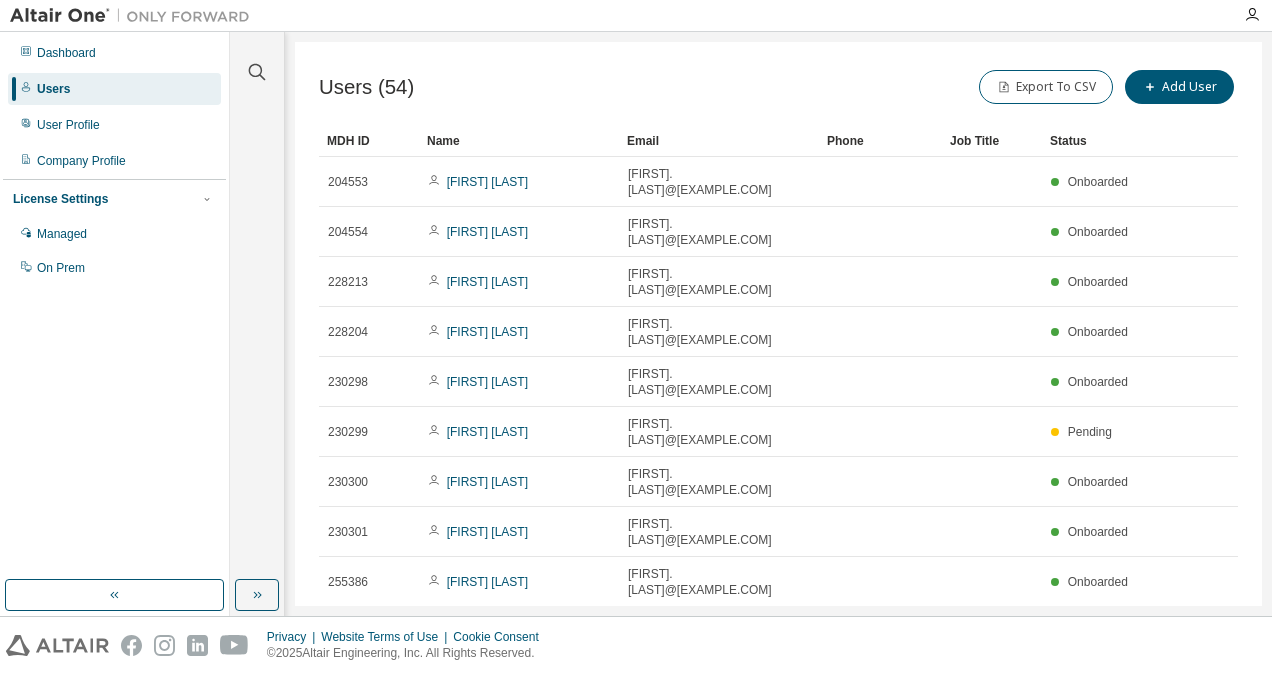 click 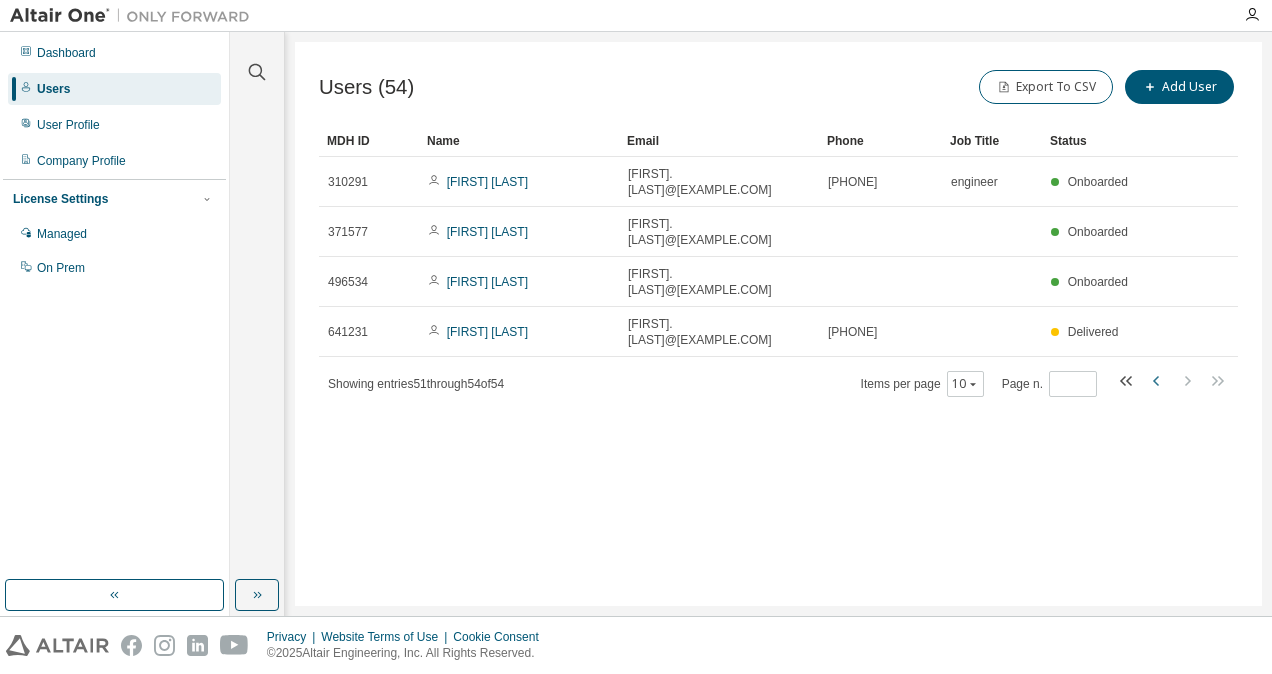 click 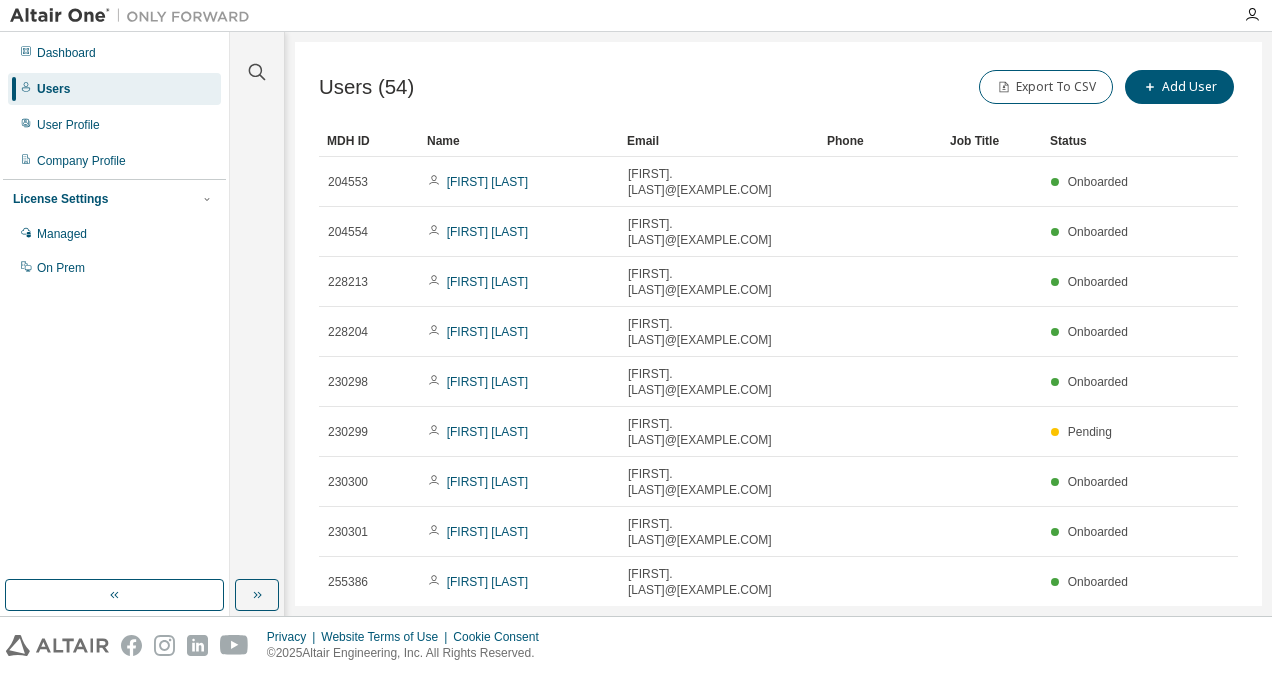 click on "[FIRST] [LAST] [FIRST].[LAST]@[EXAMPLE.COM] Onboarded" at bounding box center (778, 382) 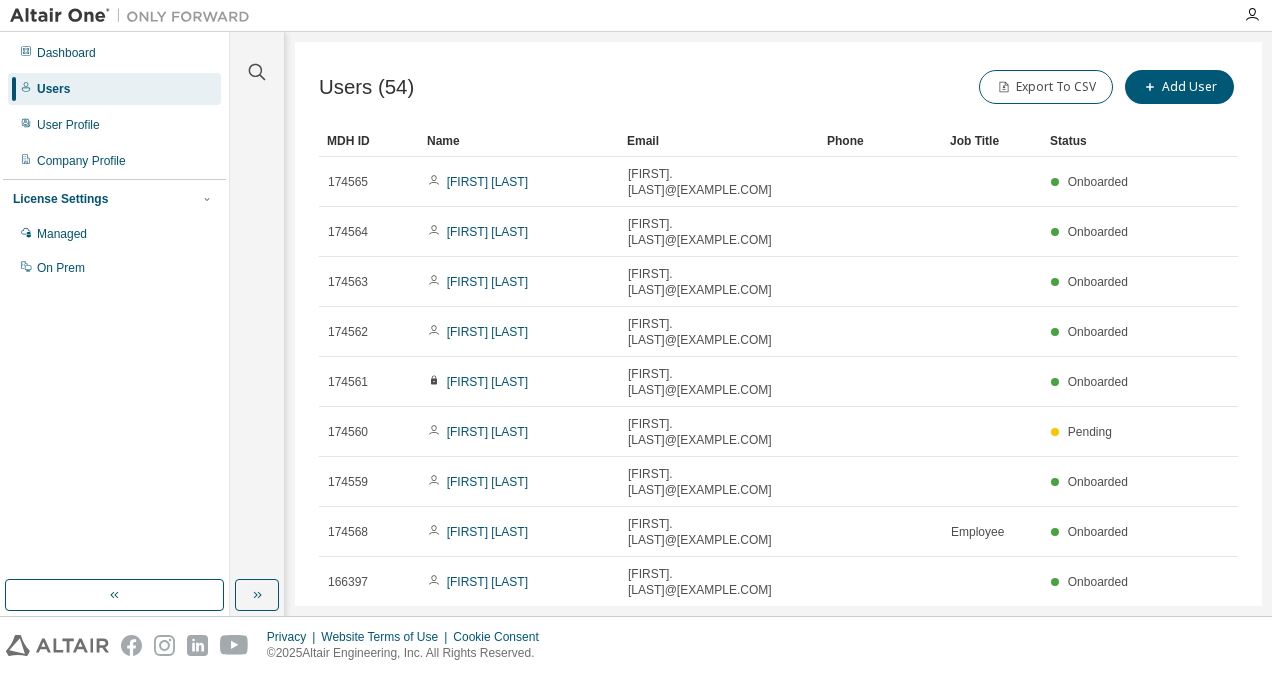click 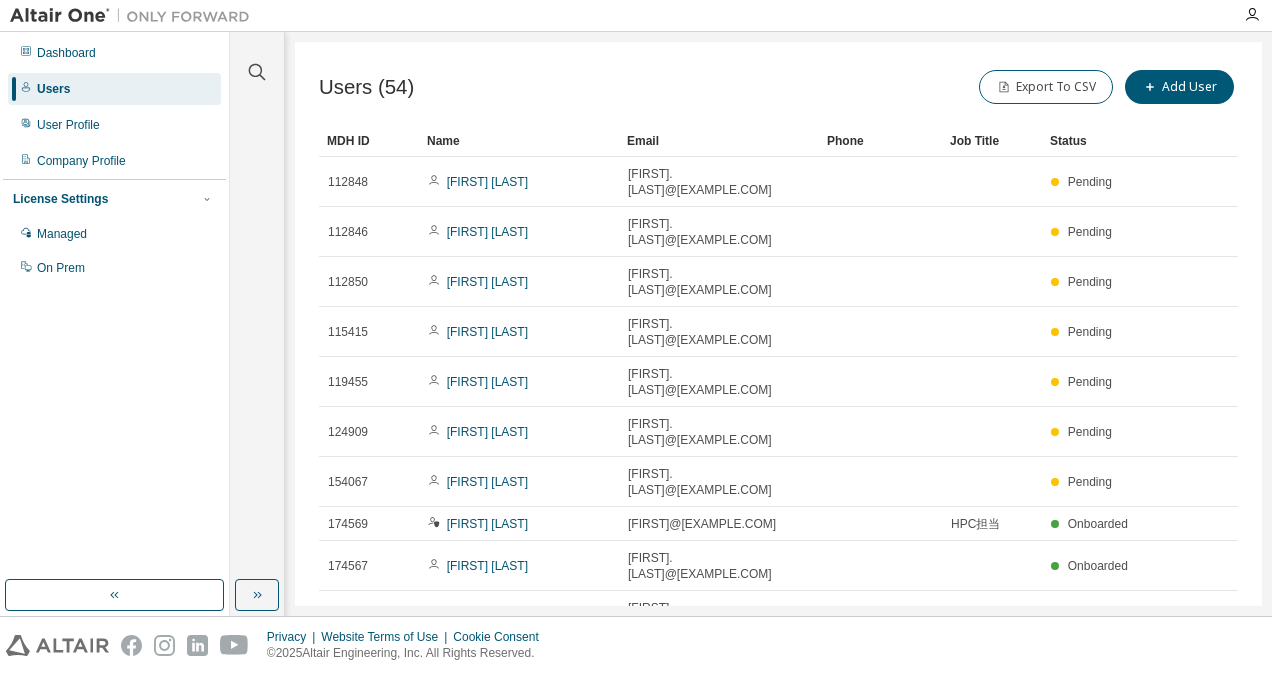 click on "Users (54) Export To CSV Add User Clear Load Save Save As Field Operator Value Select filter Select operand Add criteria Search MDH ID Name Email Phone Job Title Status 112848    [FIRST] [LAST] [FIRST].[LAST]@[EXAMPLE.COM] Pending 112846    [FIRST] [LAST] [FIRST].[LAST]@[EXAMPLE.COM] Pending 112850    [FIRST] [LAST] [FIRST].[LAST]@[EXAMPLE.COM] Pending 115415    [FIRST] [LAST] [FIRST].[LAST]@[EXAMPLE.COM] Pending 119455    [FIRST] [LAST] [FIRST].[LAST]@[EXAMPLE.COM] Pending 124909    [FIRST] [LAST] [FIRST].[LAST]@[EXAMPLE.COM] Pending 154067    [FIRST] [LAST] [FIRST].[LAST]@[EXAMPLE.COM] Pending 174569    [FIRST] [LAST] [FIRST]@[EXAMPLE.COM] HPC担当 Onboarded 174567    [FIRST] [LAST] [FIRST].[LAST]@[EXAMPLE.COM] Onboarded 174566    [FIRST] [LAST] [FIRST].[LAST]@[EXAMPLE.COM] Onboarded Showing entries  21  through  30  of  54 Items per page 10 Page n. *" at bounding box center [778, 324] 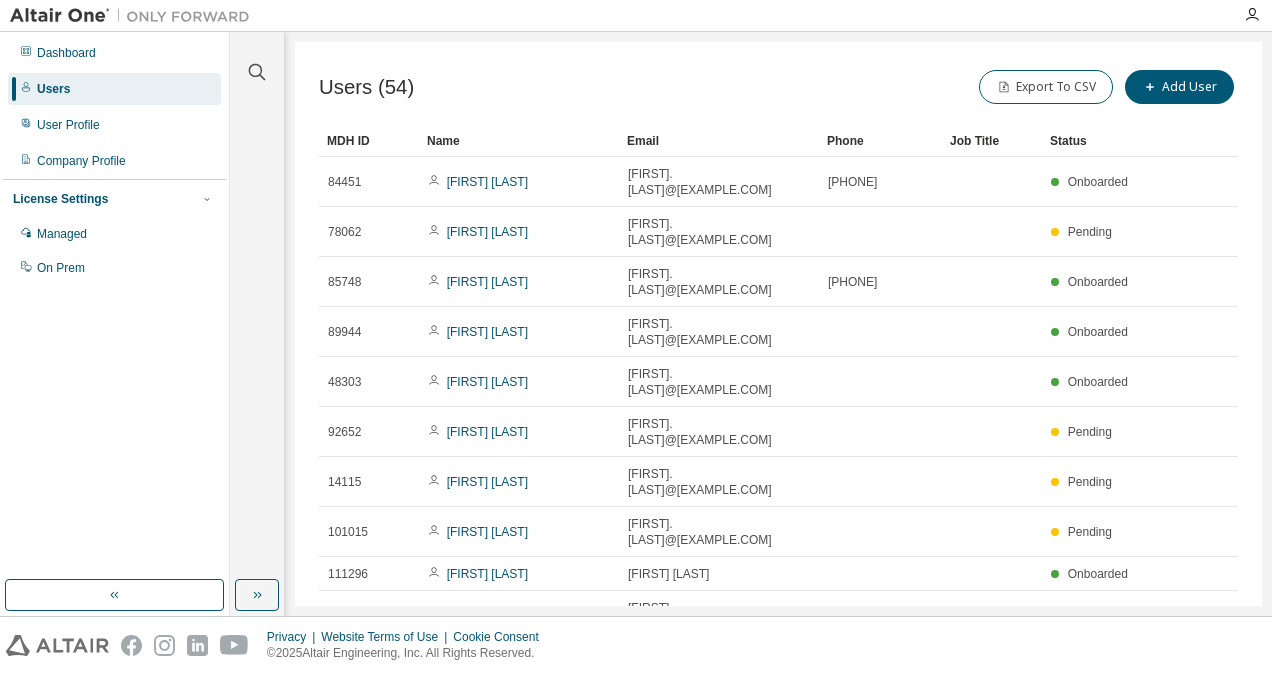 click 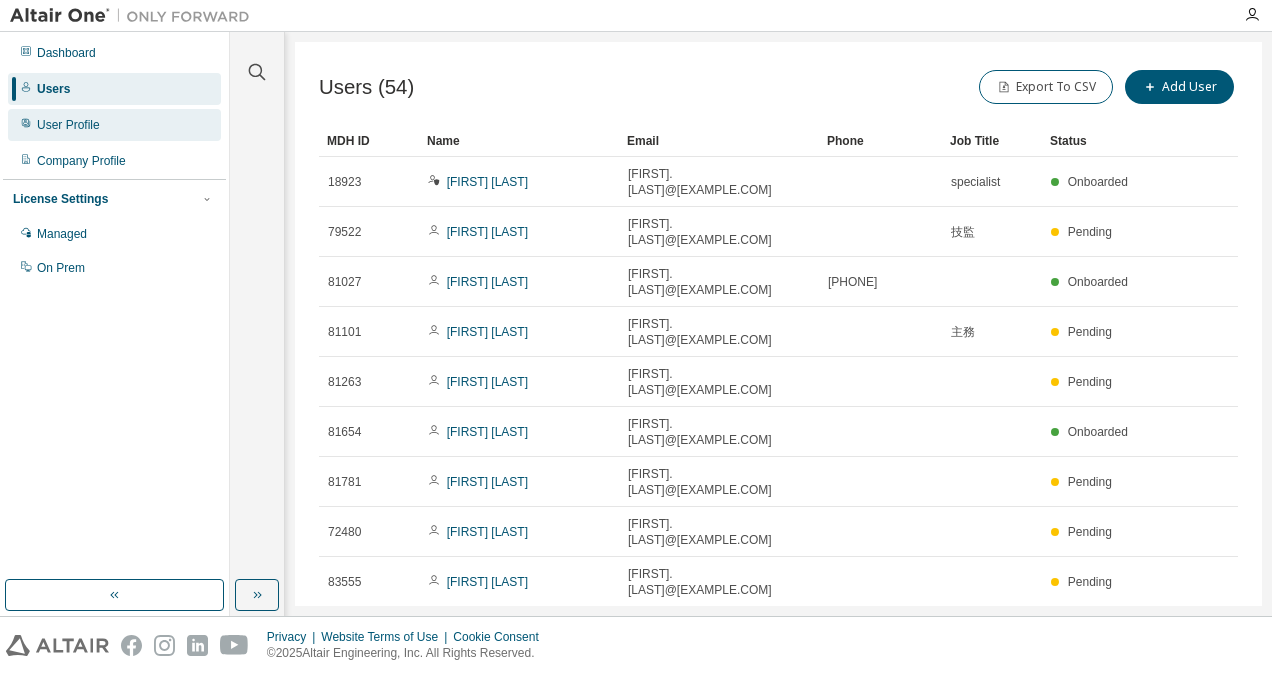 click on "User Profile" at bounding box center (68, 125) 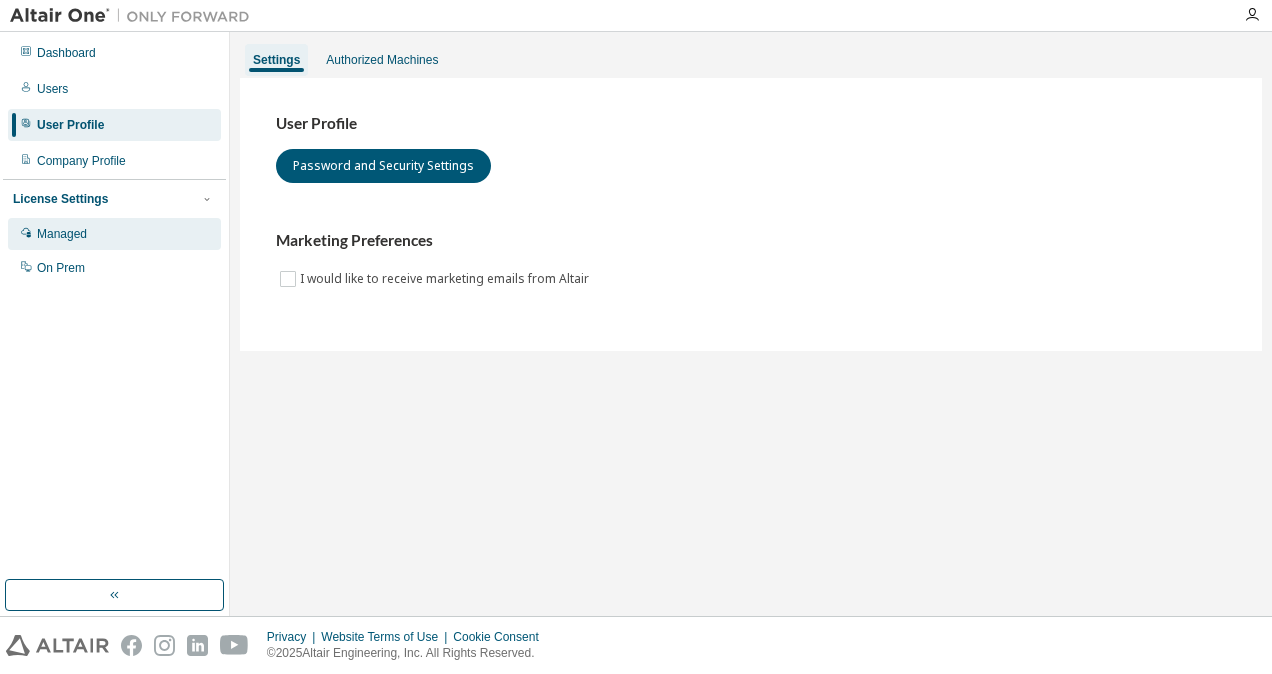 click on "Managed" at bounding box center (114, 234) 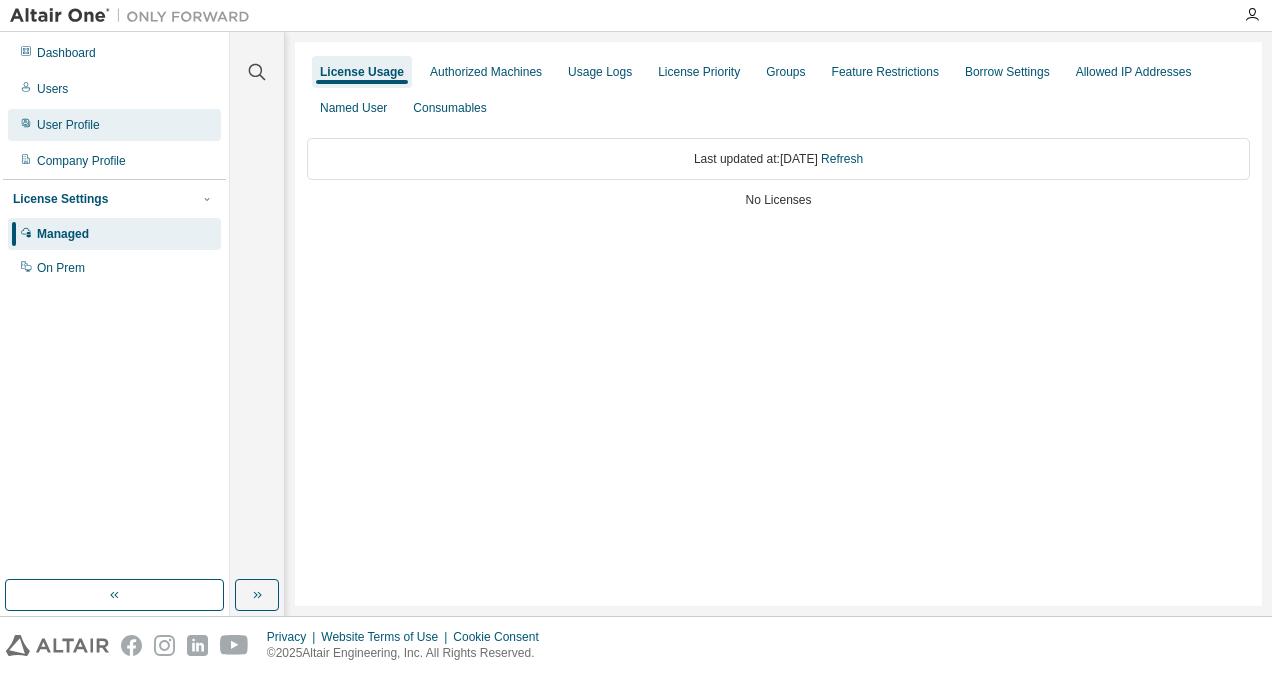 click on "User Profile" at bounding box center [68, 125] 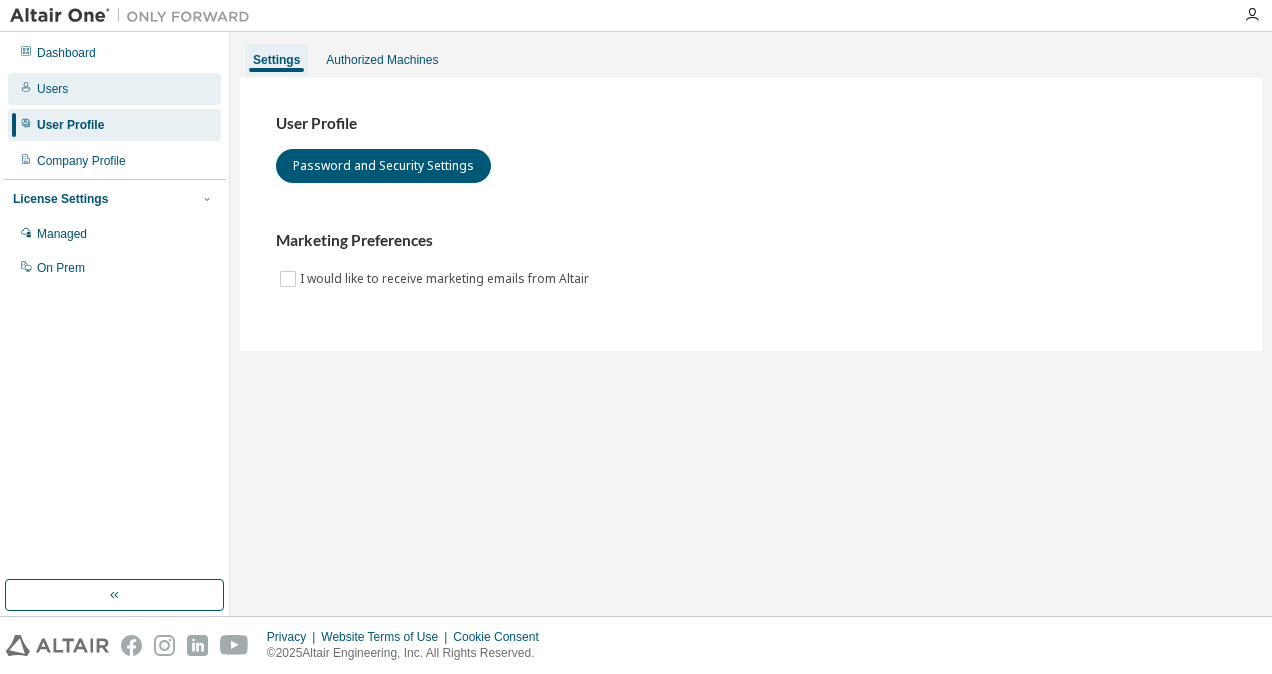 click on "Users" at bounding box center [114, 89] 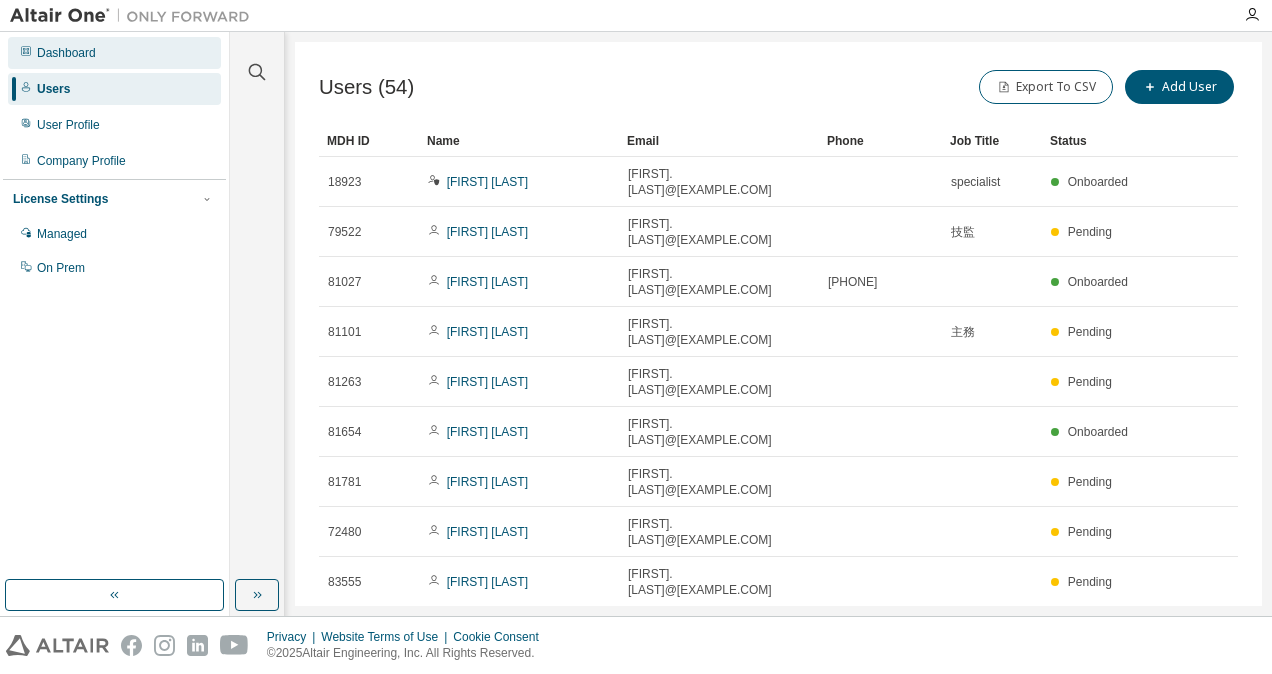 click on "Dashboard" at bounding box center (66, 53) 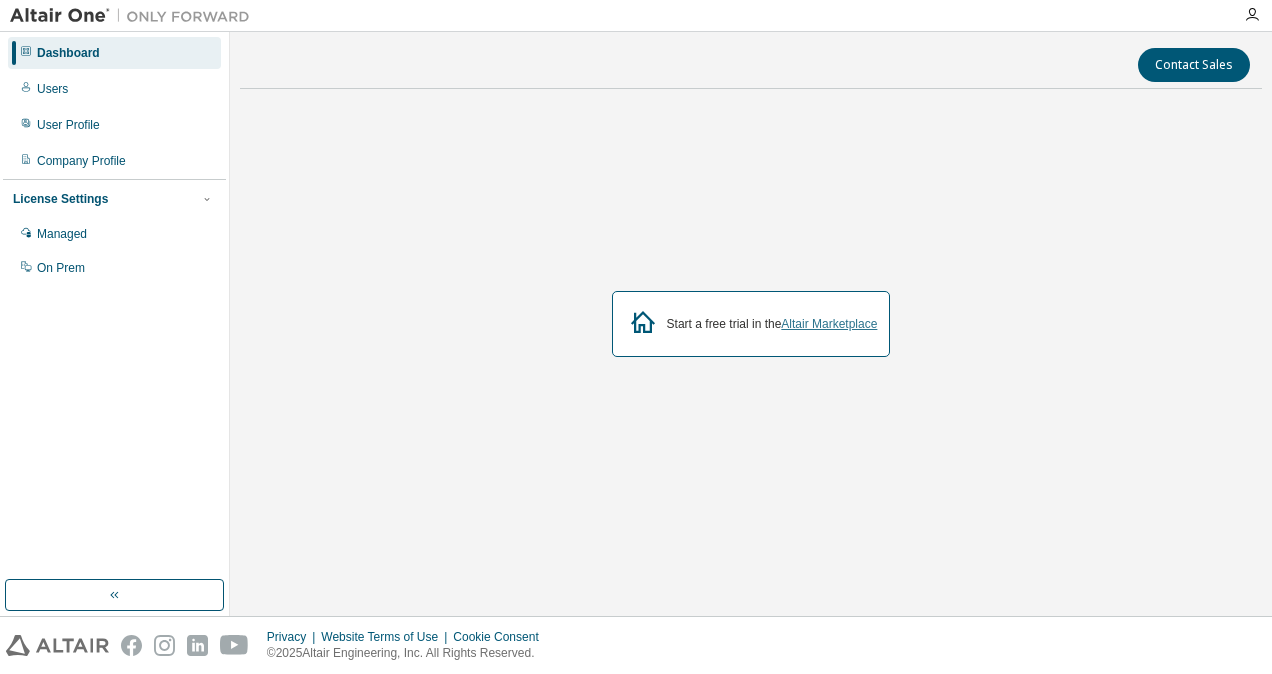 click on "Altair Marketplace" at bounding box center [829, 324] 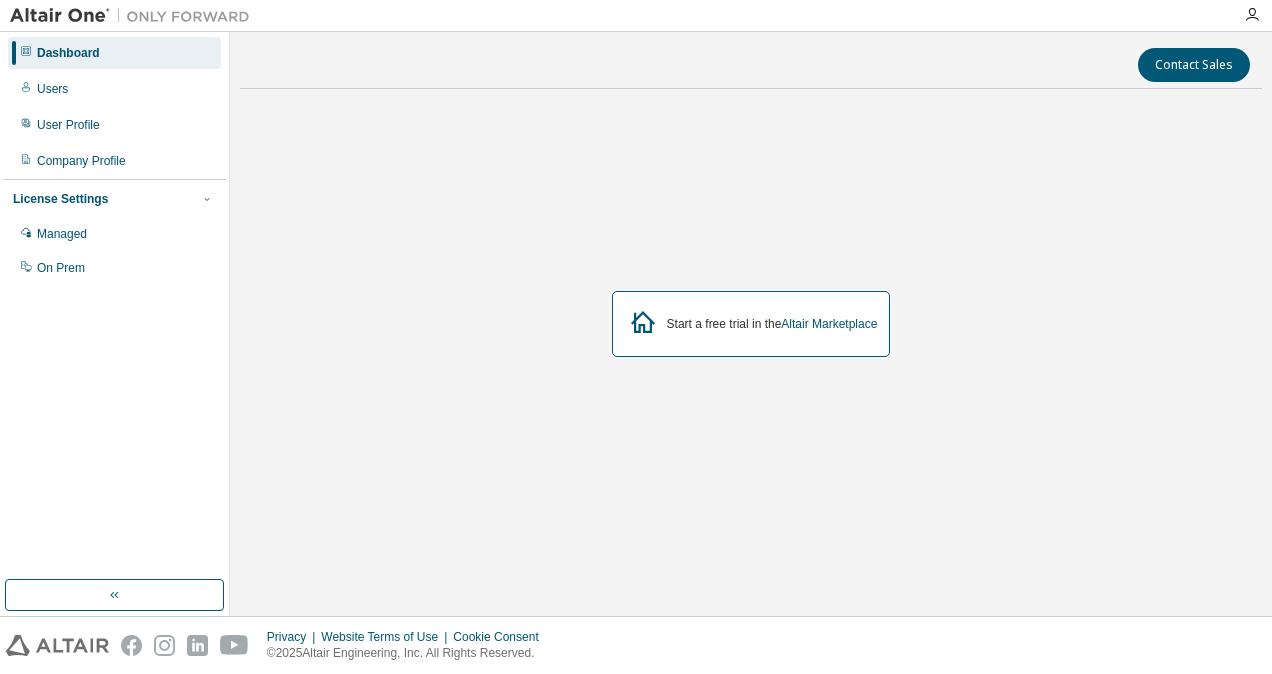 scroll, scrollTop: 0, scrollLeft: 0, axis: both 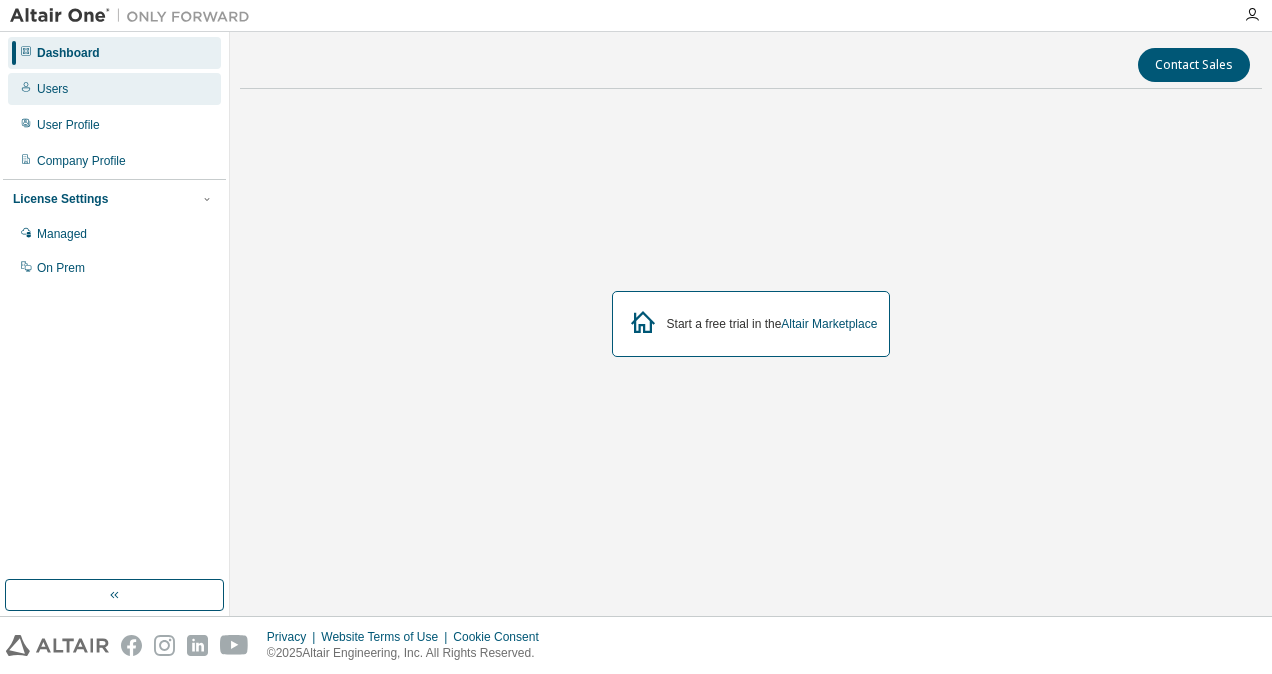 click on "Users" at bounding box center (52, 89) 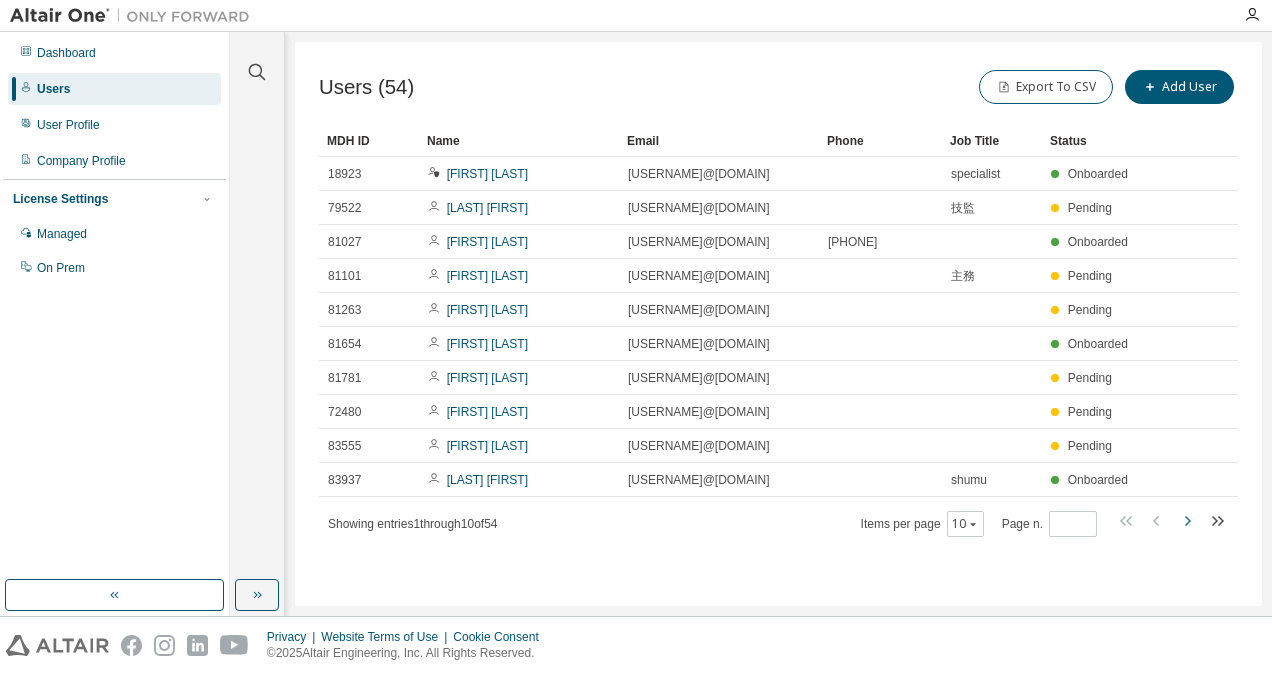 click 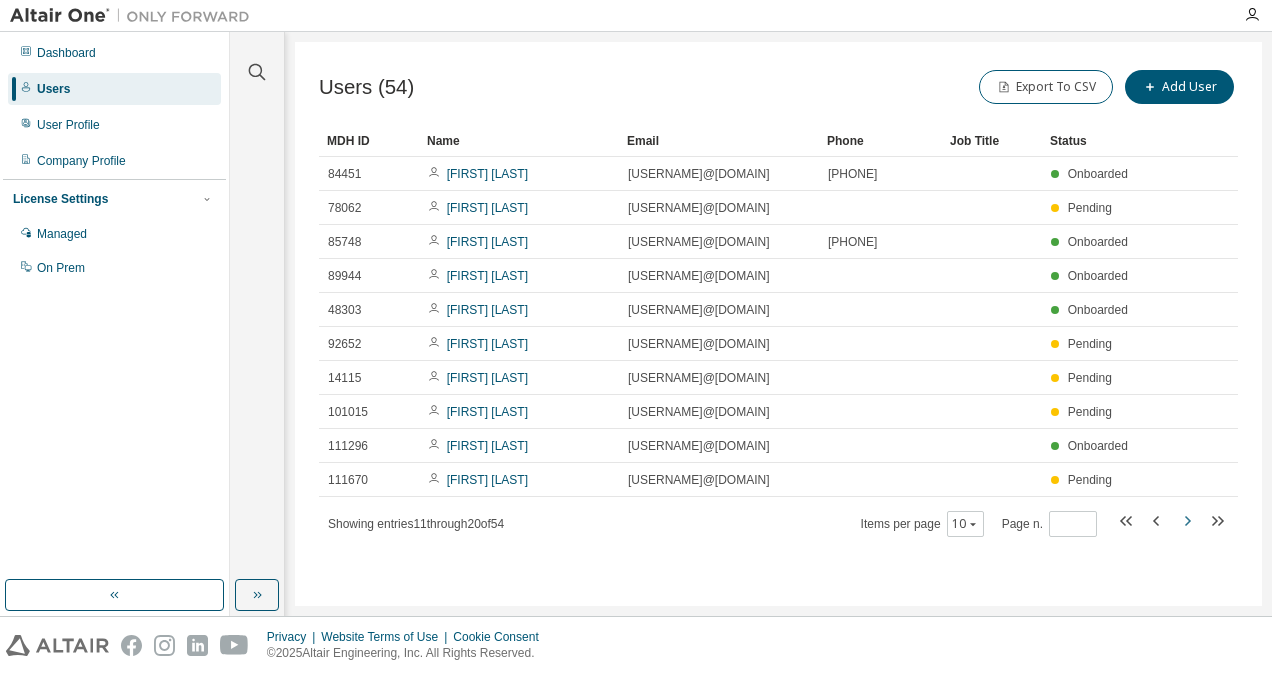 click 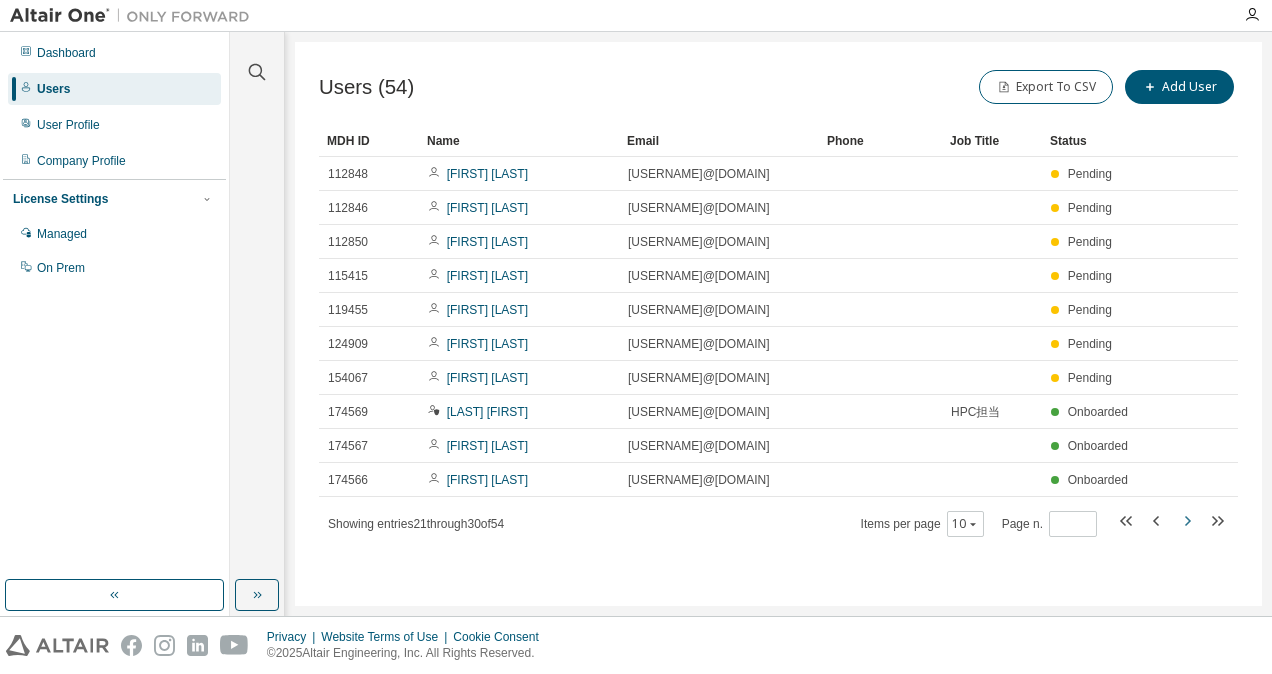 click 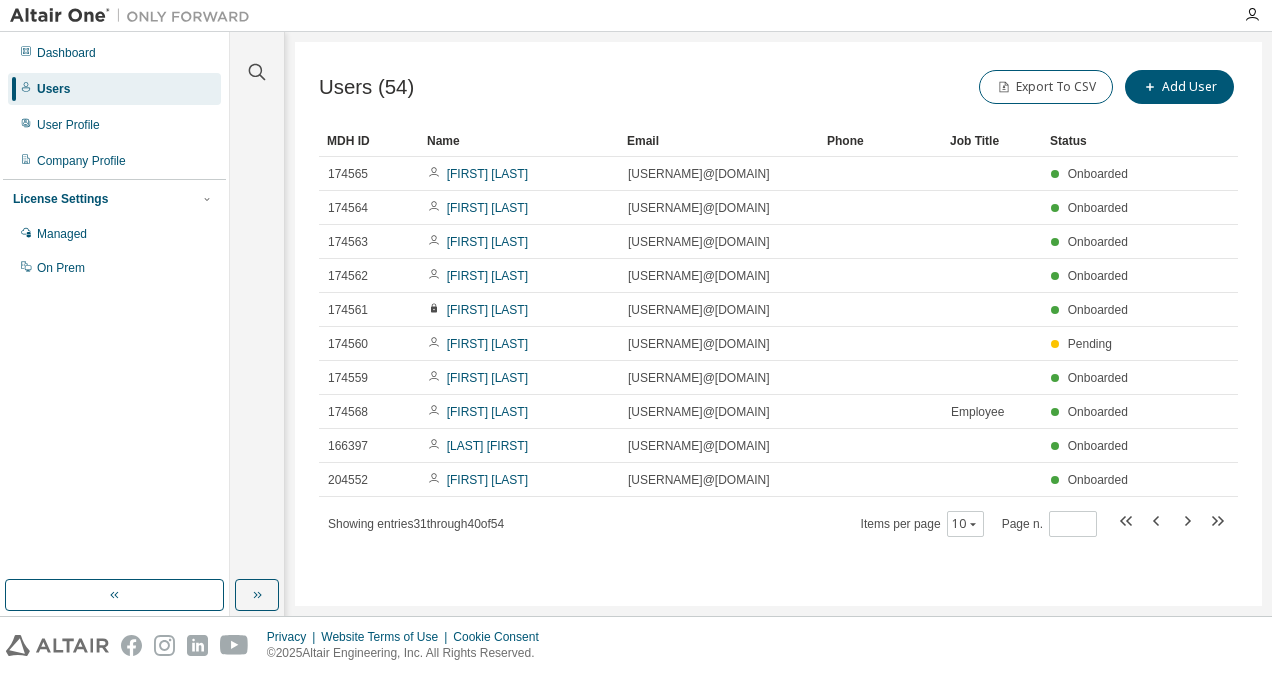 click at bounding box center [1172, 523] 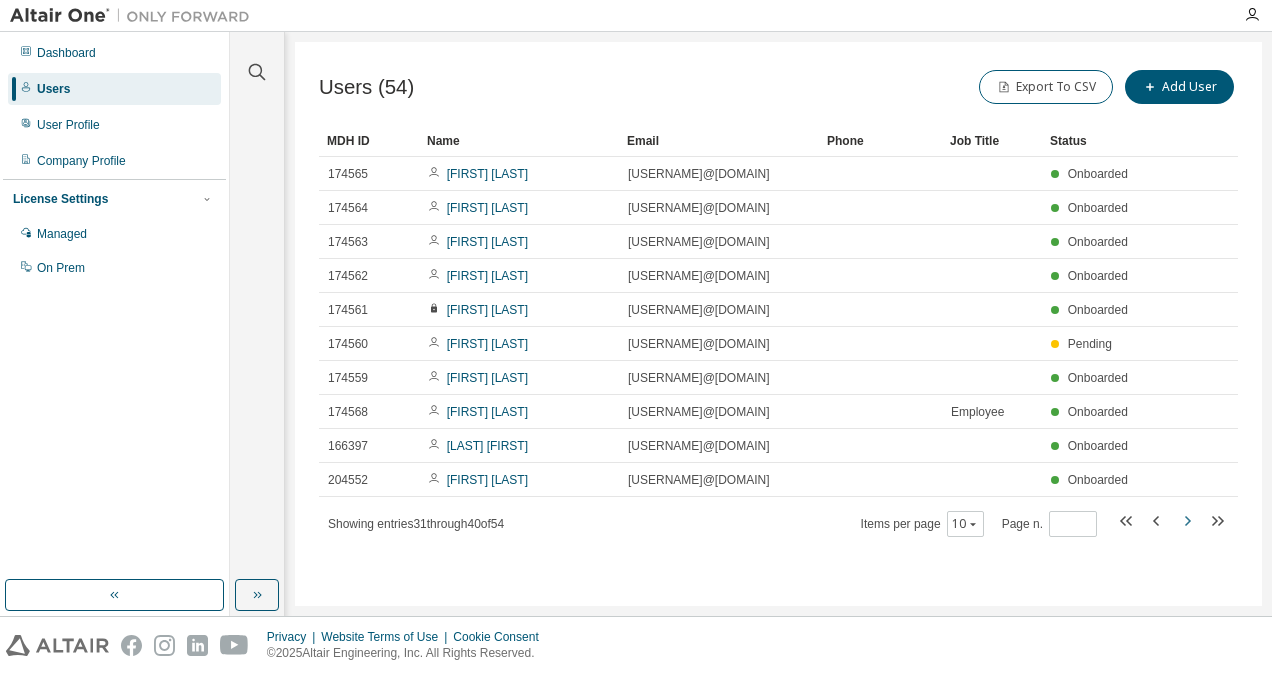 click 